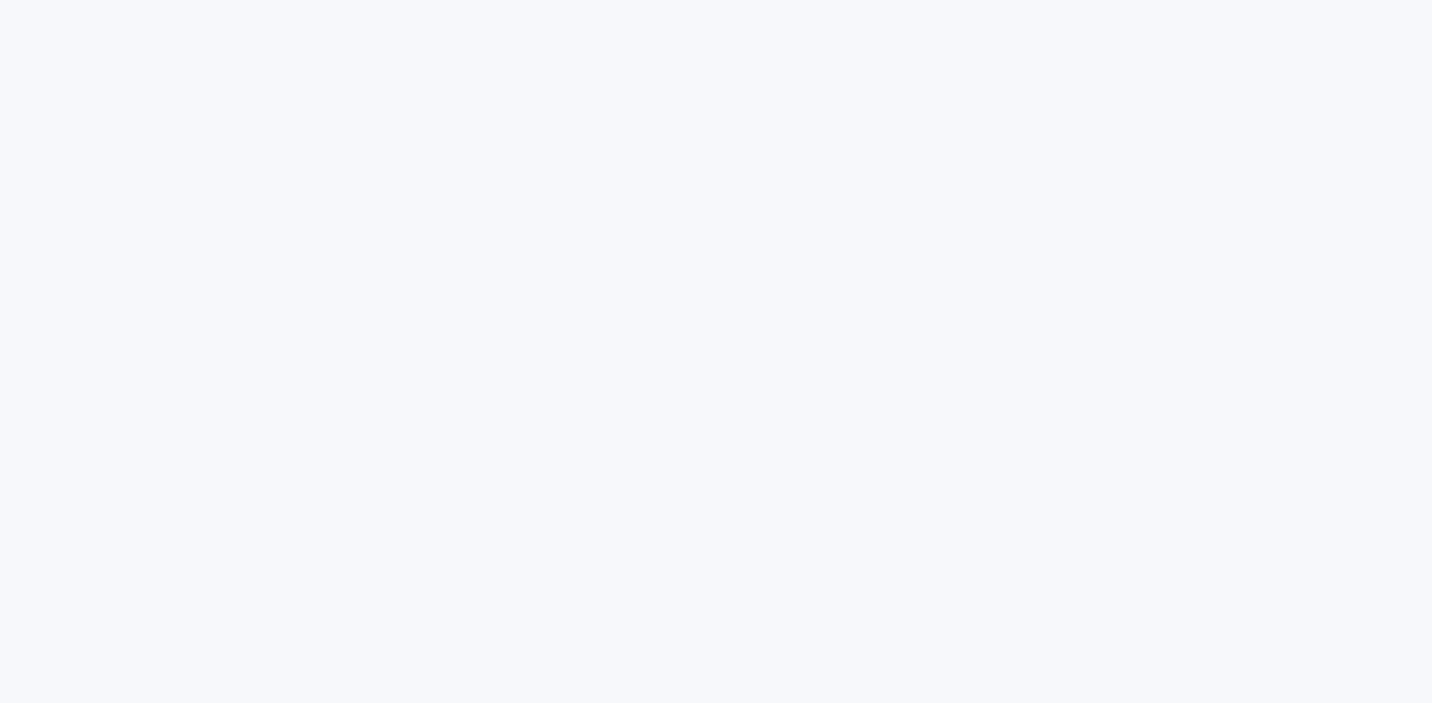 scroll, scrollTop: 0, scrollLeft: 0, axis: both 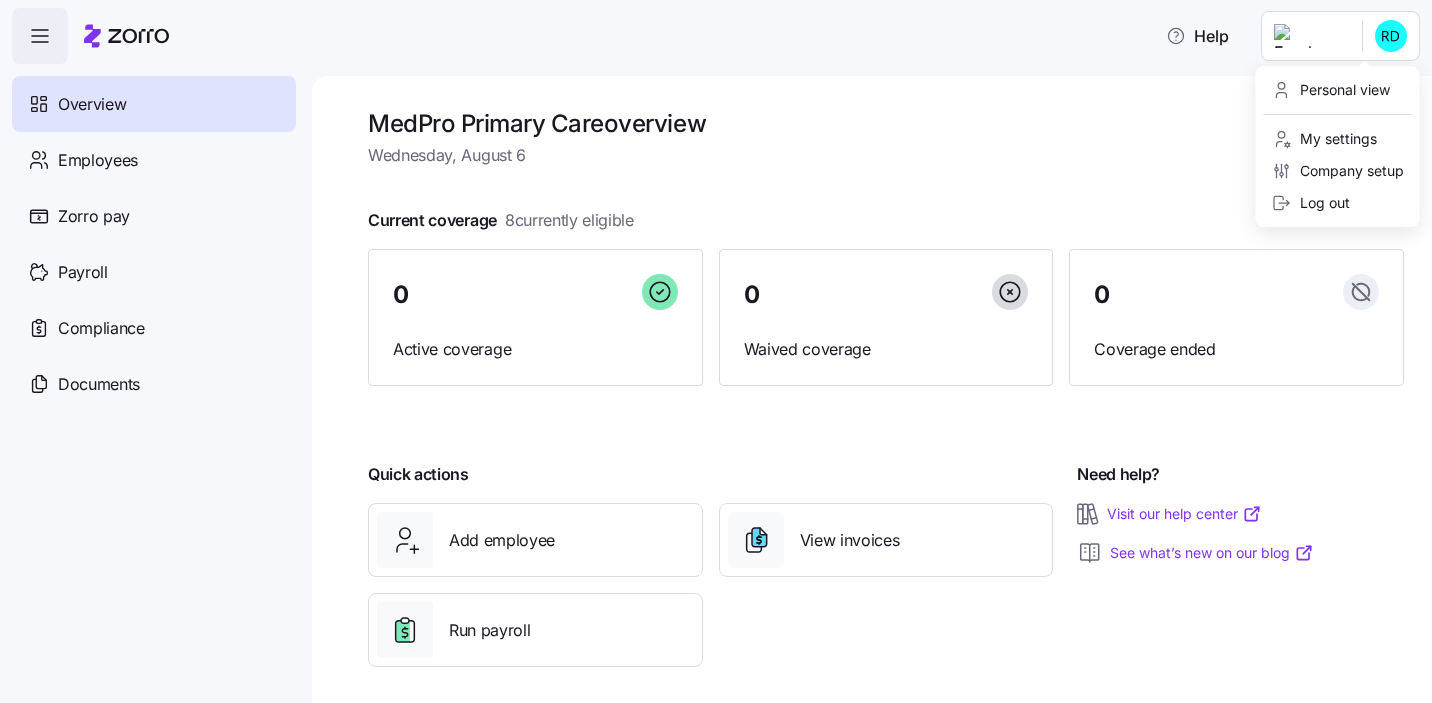 click on "Help Overview Employees Zorro pay Payroll Compliance Documents MedPro Primary Care  overview Wednesday, August 6 Current coverage 8  currently eligible 0 Active coverage 0 Waived coverage 0 Coverage ended Quick actions Add employee View invoices Run payroll Need help? Visit our help center See what’s new on our blog Personal view My settings Company setup Log out" at bounding box center (716, 345) 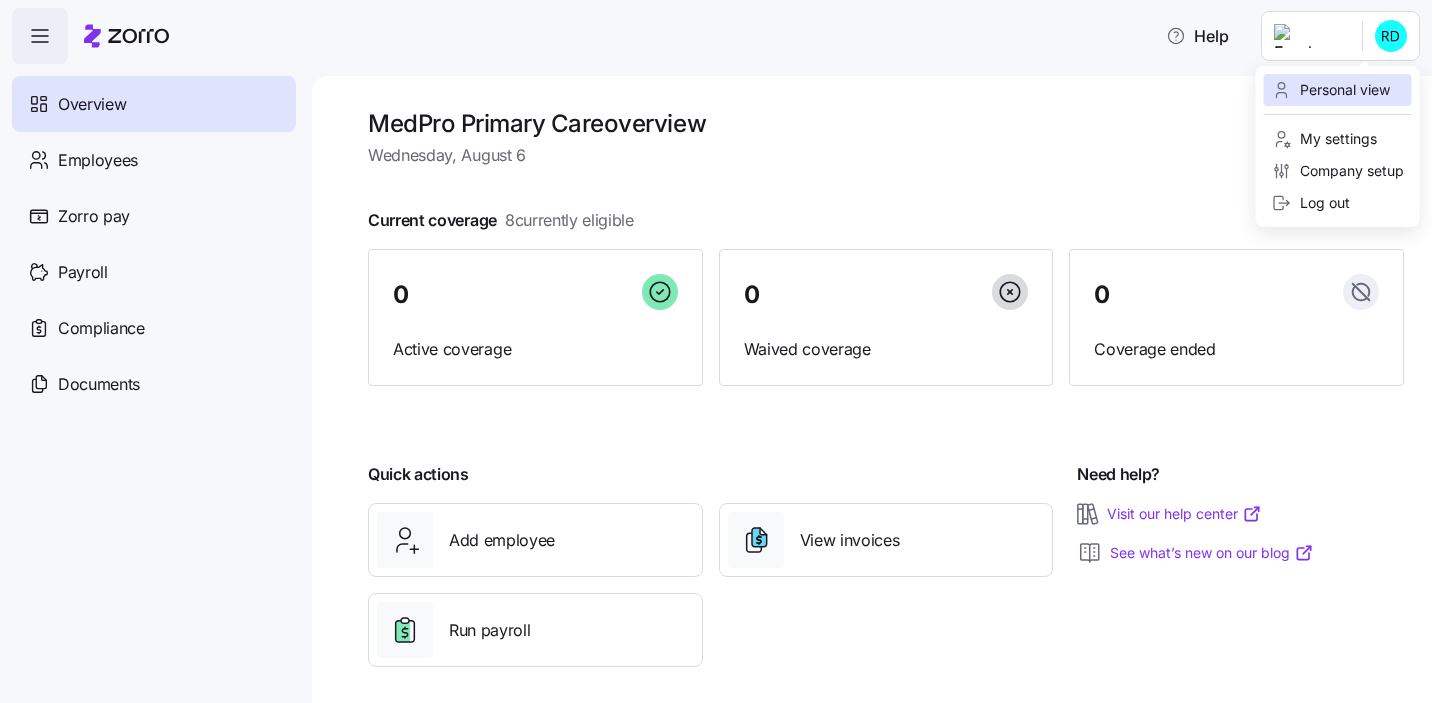 click on "Personal view" at bounding box center [1331, 90] 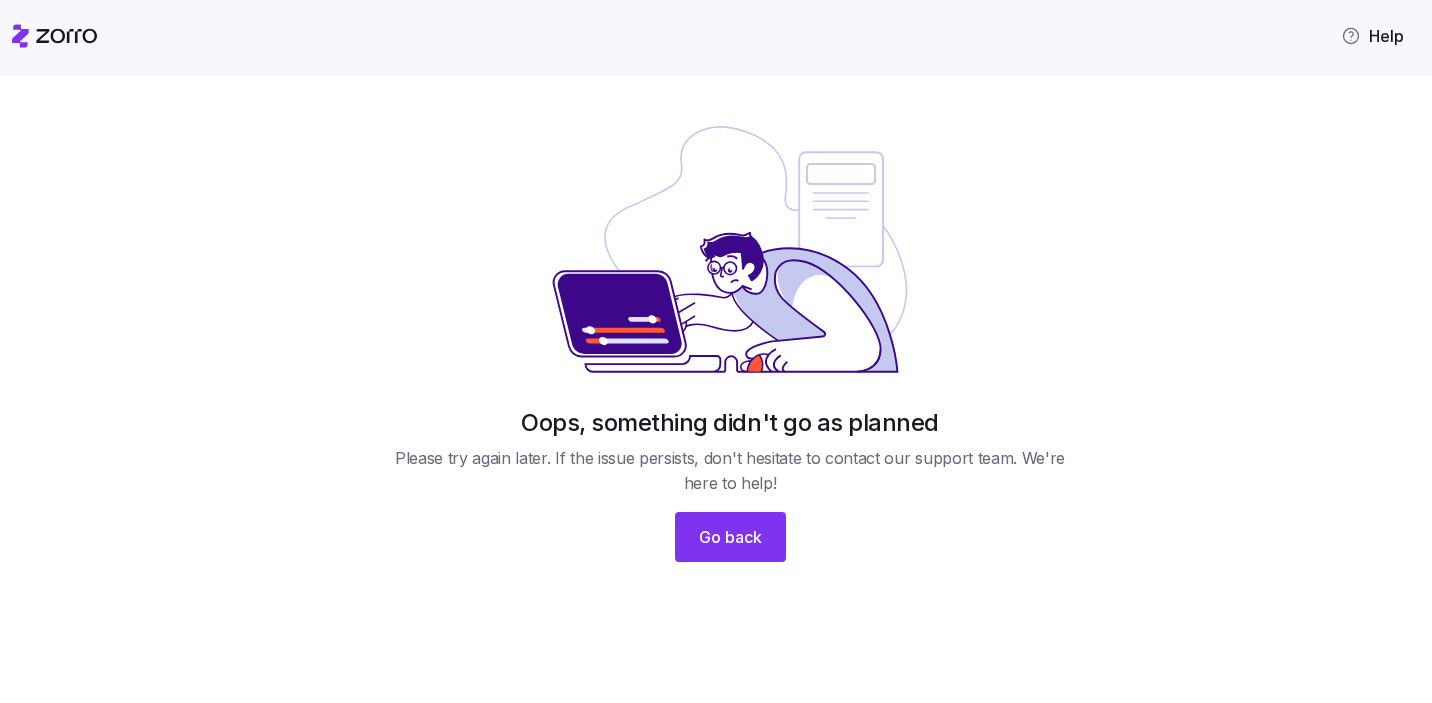 scroll, scrollTop: 0, scrollLeft: 0, axis: both 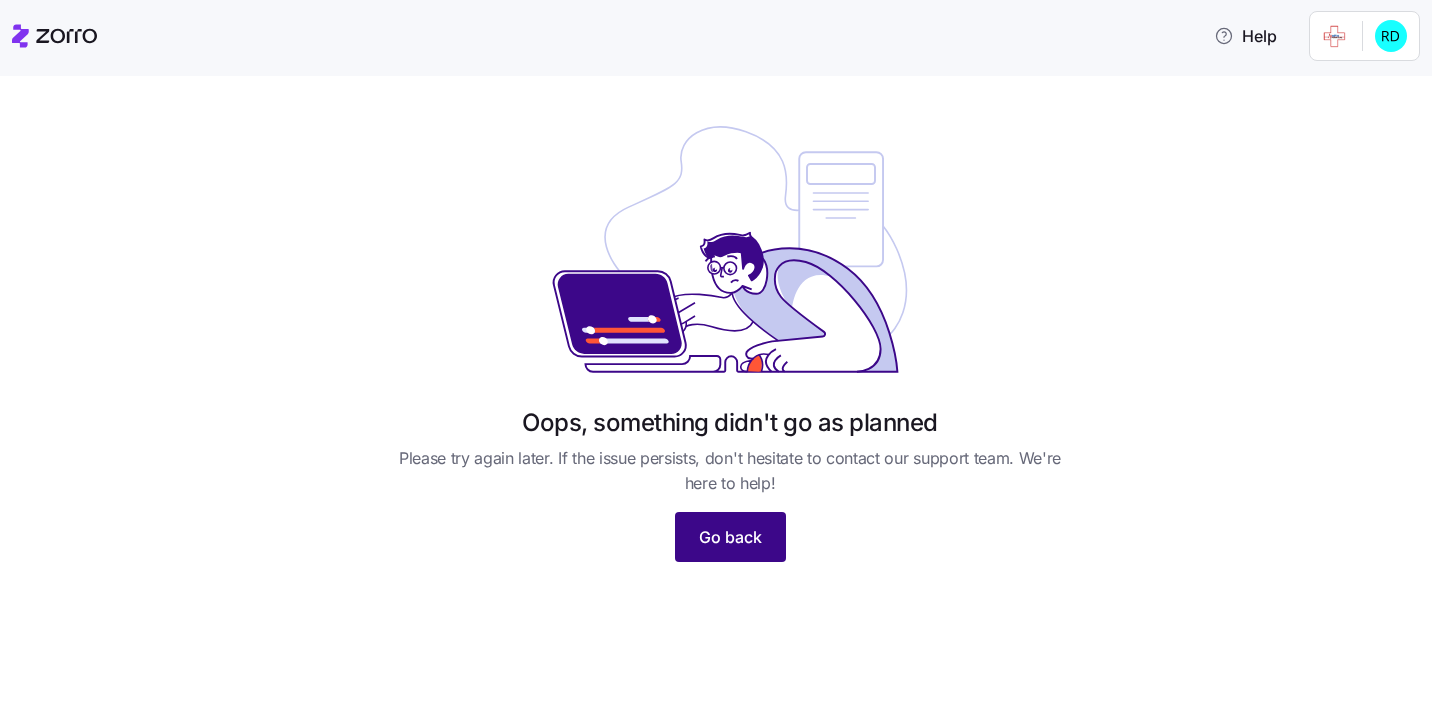 click on "Go back" at bounding box center (730, 537) 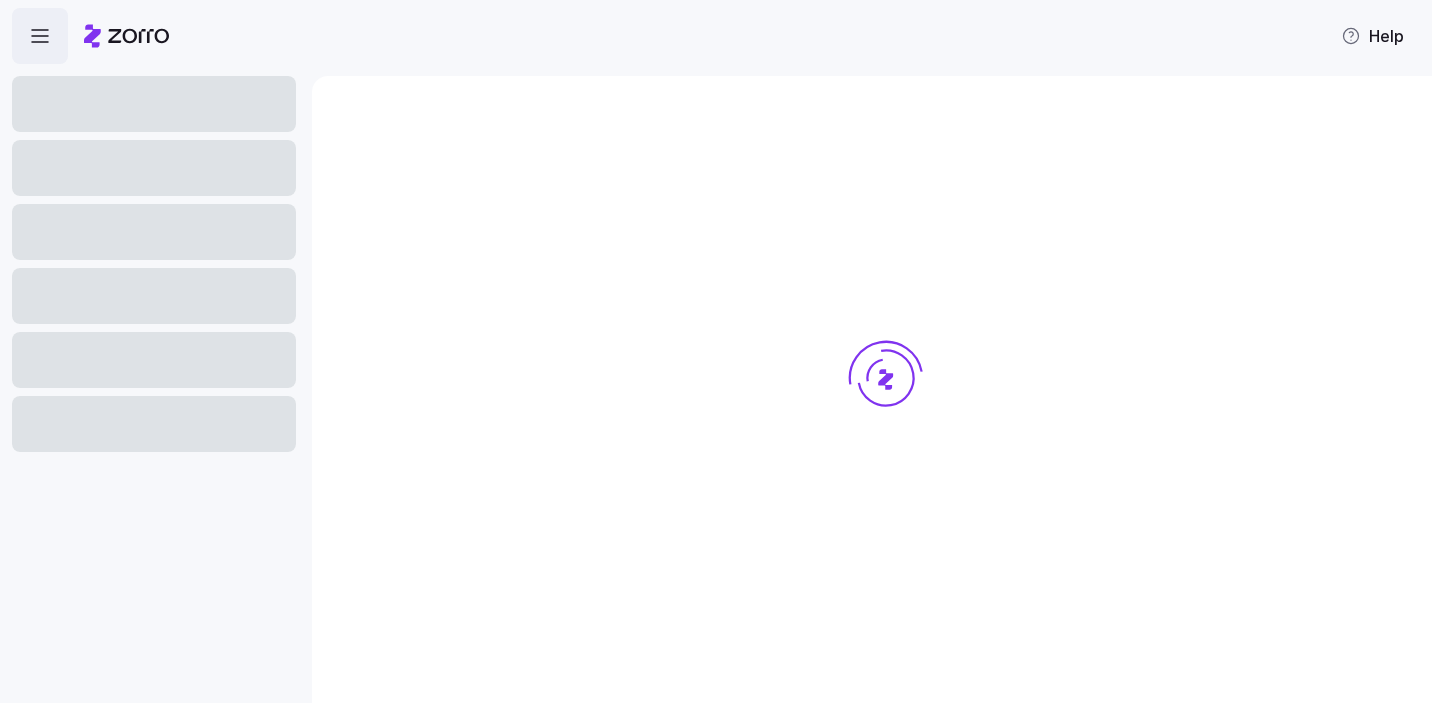 scroll, scrollTop: 0, scrollLeft: 0, axis: both 